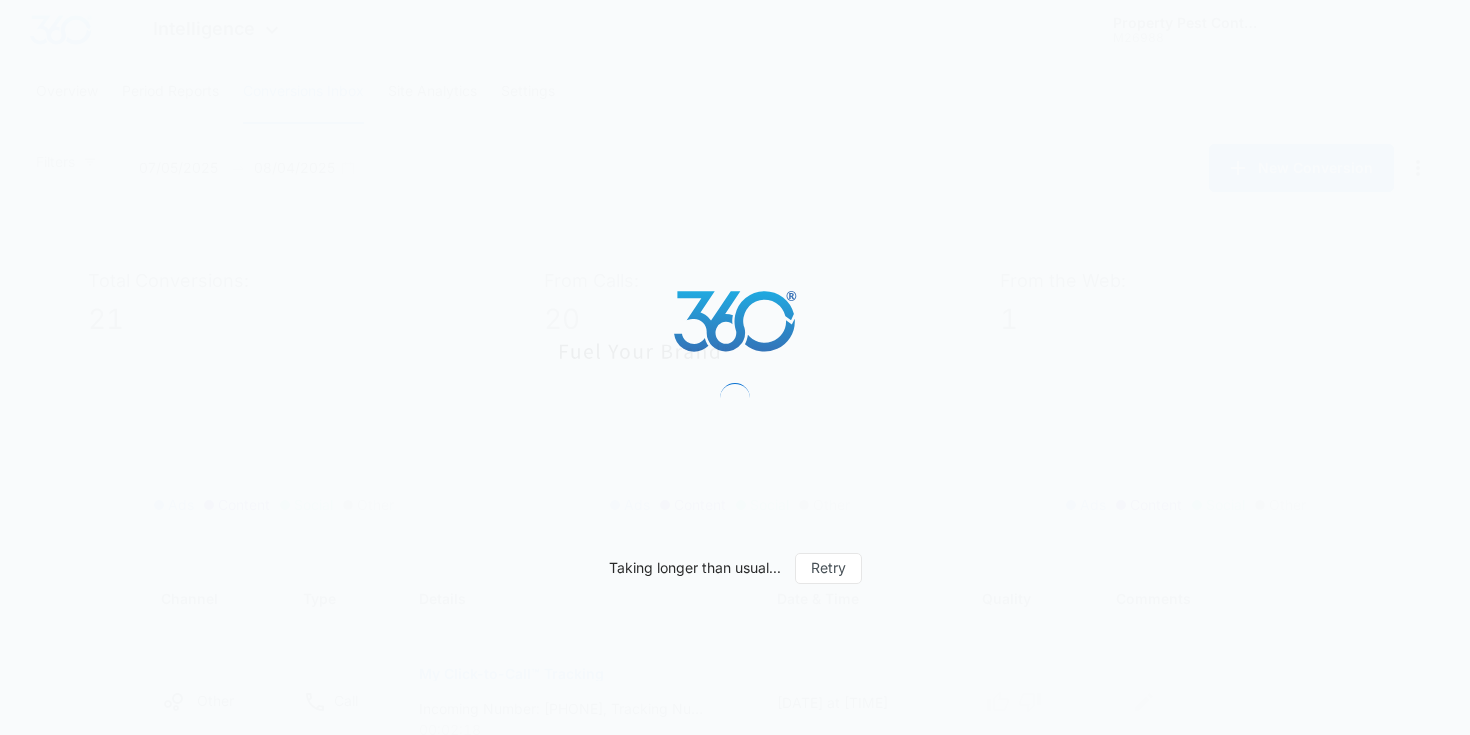 scroll, scrollTop: 0, scrollLeft: 0, axis: both 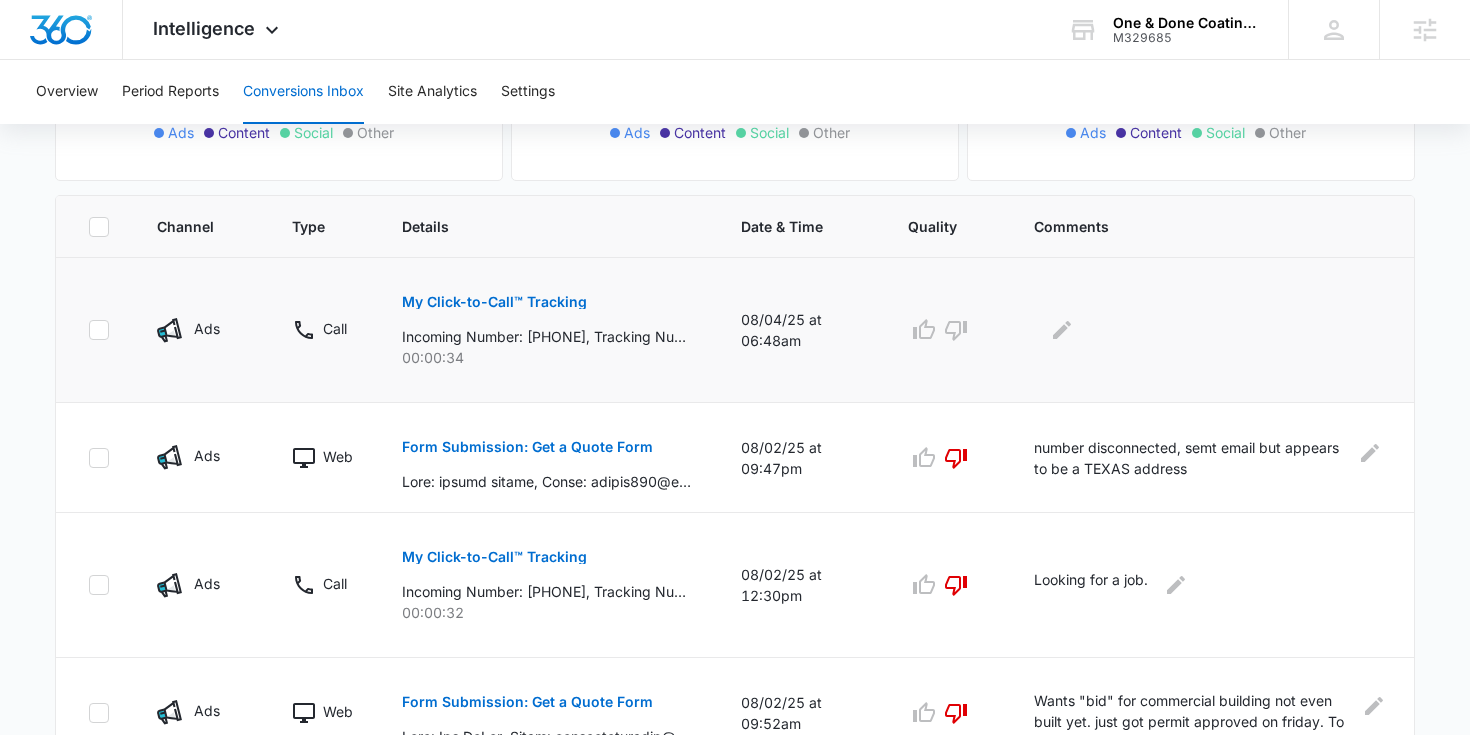 click on "My Click-to-Call™ Tracking" at bounding box center [494, 302] 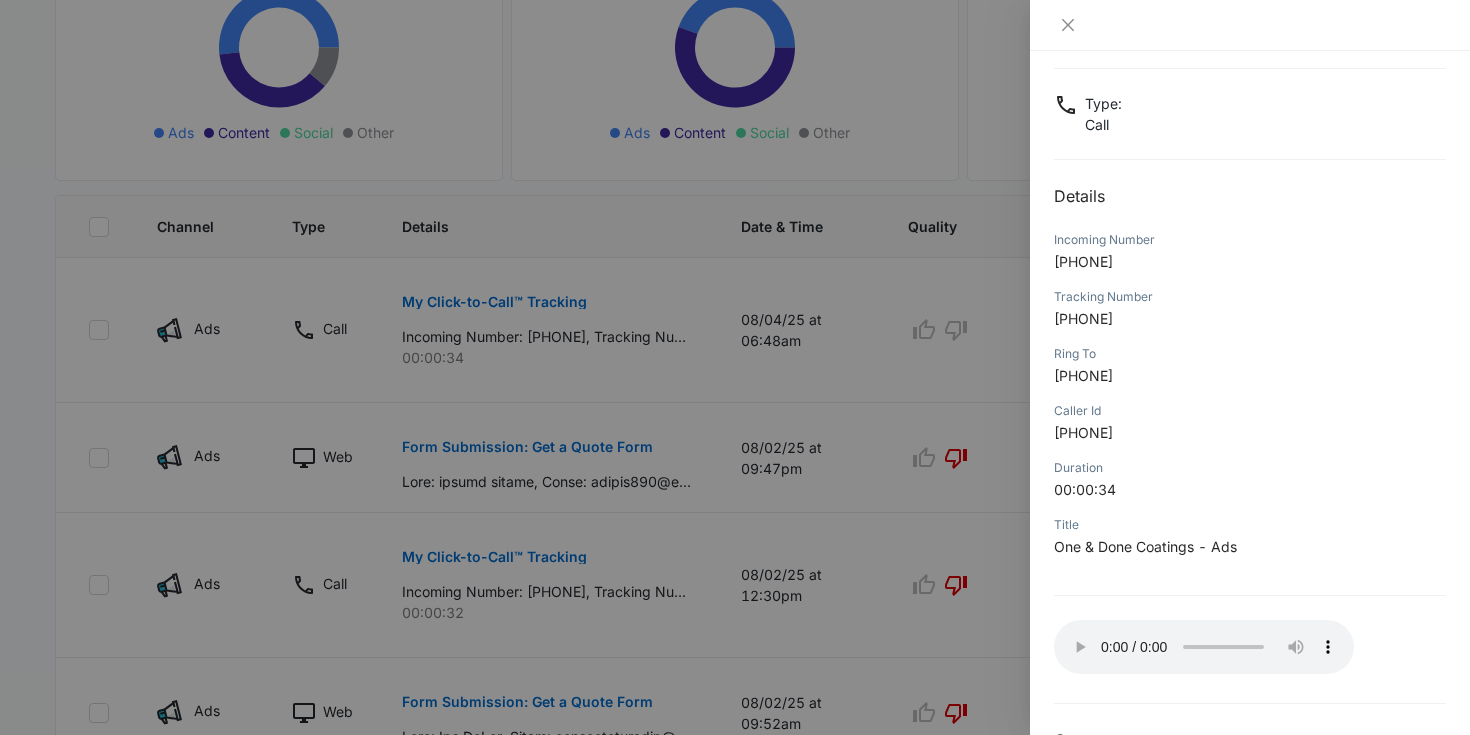 scroll, scrollTop: 153, scrollLeft: 0, axis: vertical 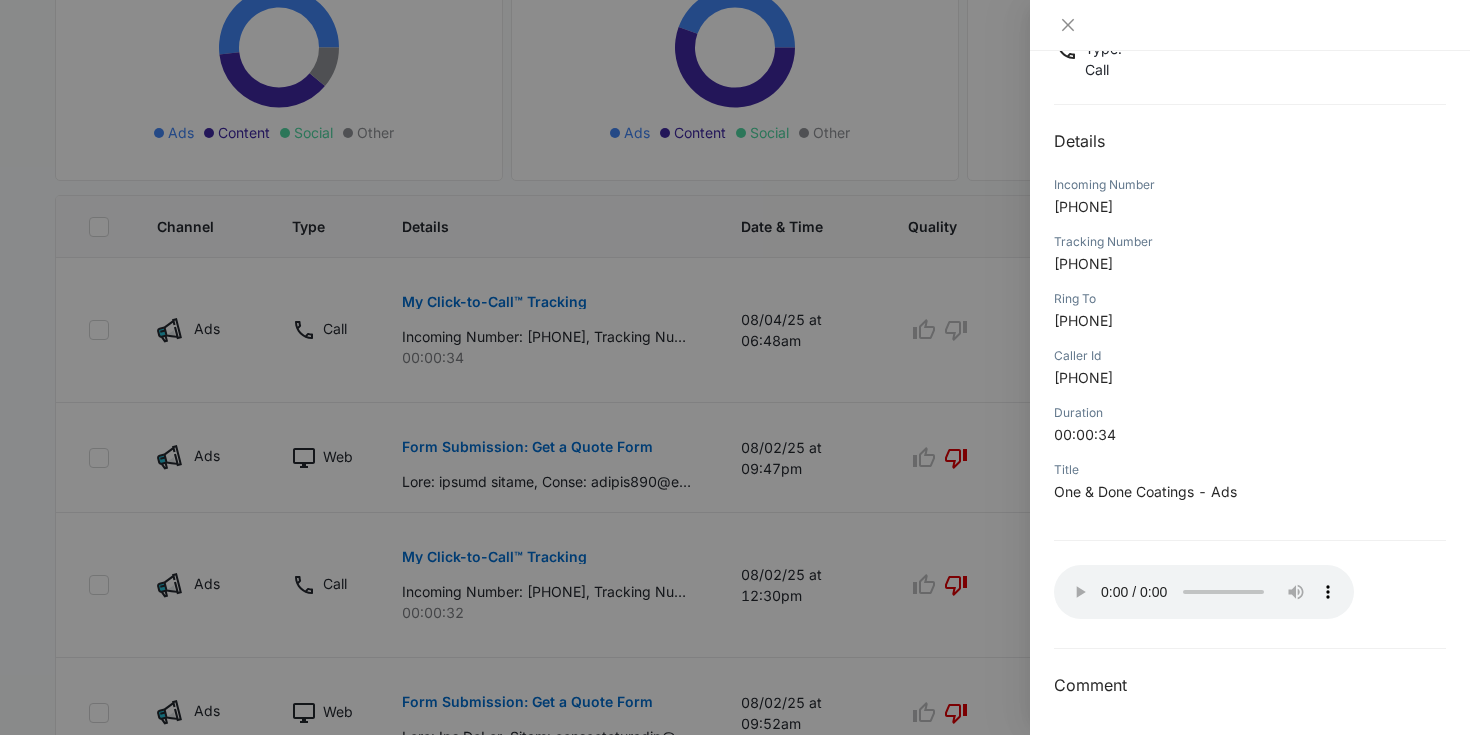 click at bounding box center [735, 367] 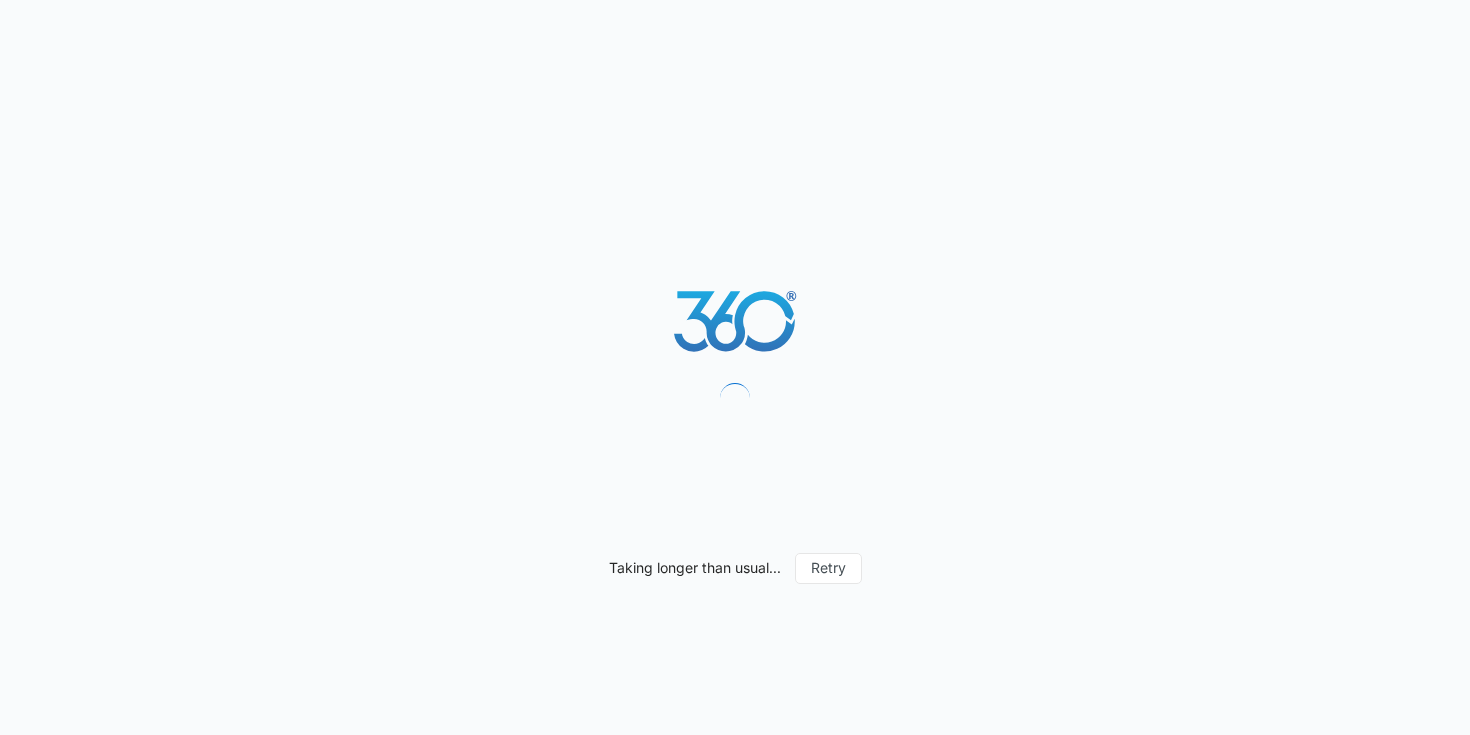 scroll, scrollTop: 0, scrollLeft: 0, axis: both 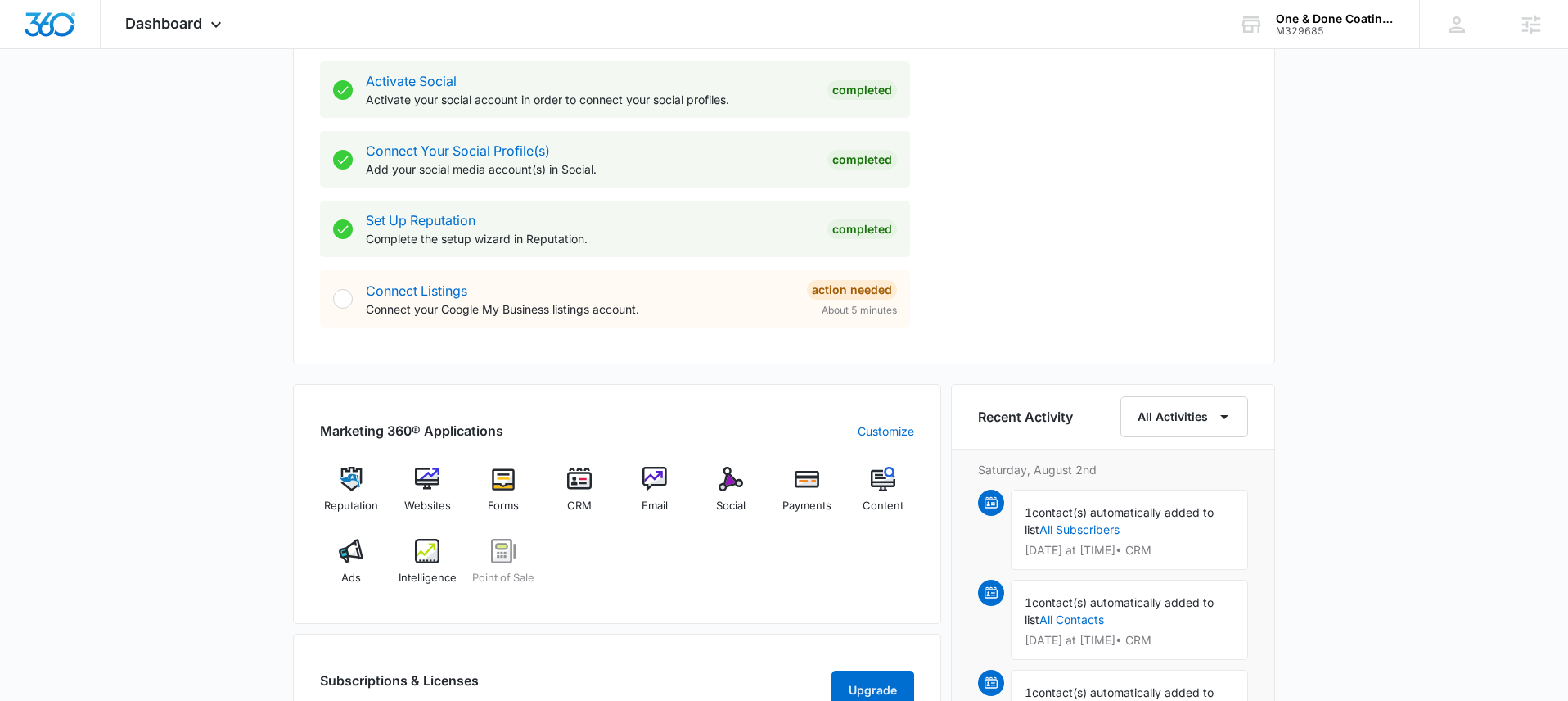 click on "Reputation Websites Forms CRM Email Social Payments Content Ads Intelligence Point of Sale" at bounding box center [617, 531] 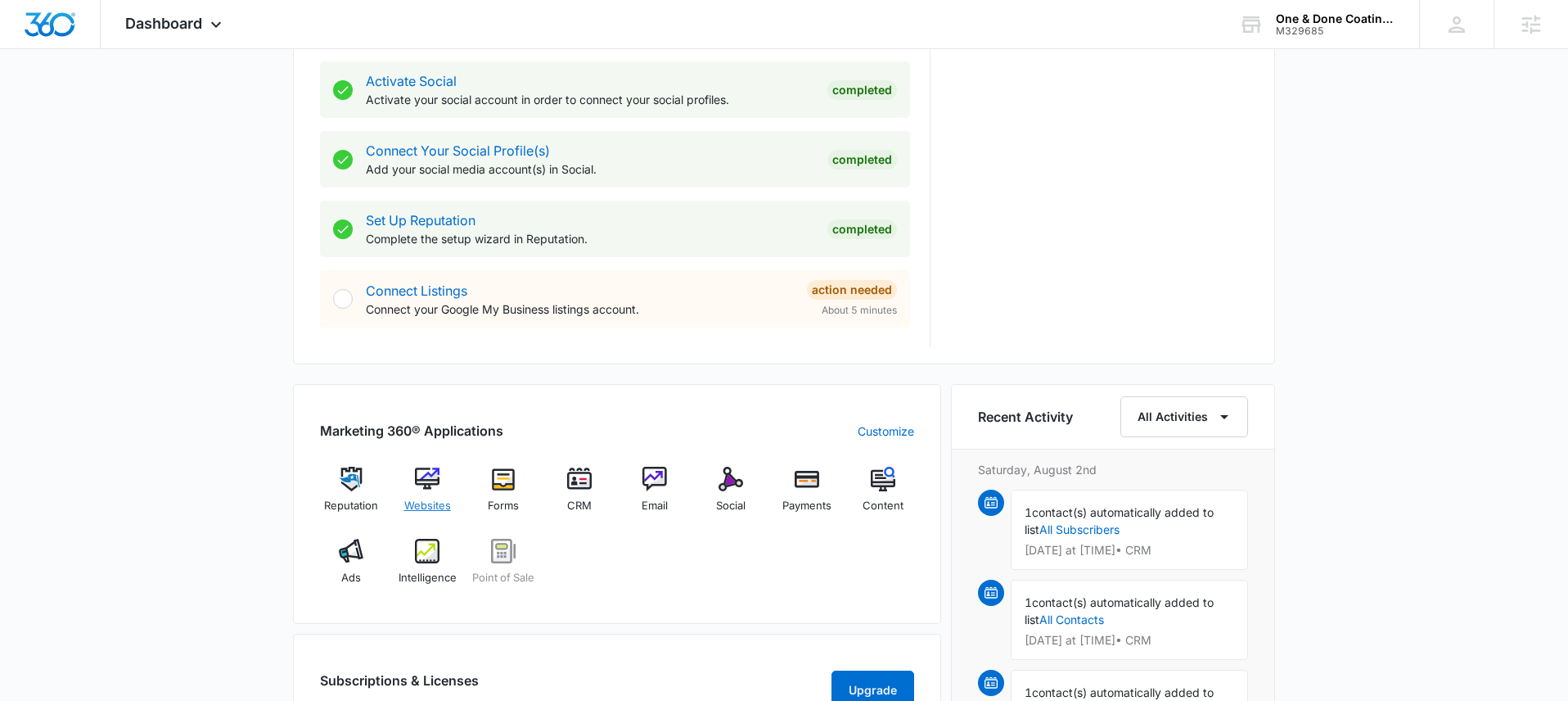 click on "Websites" at bounding box center [427, 496] 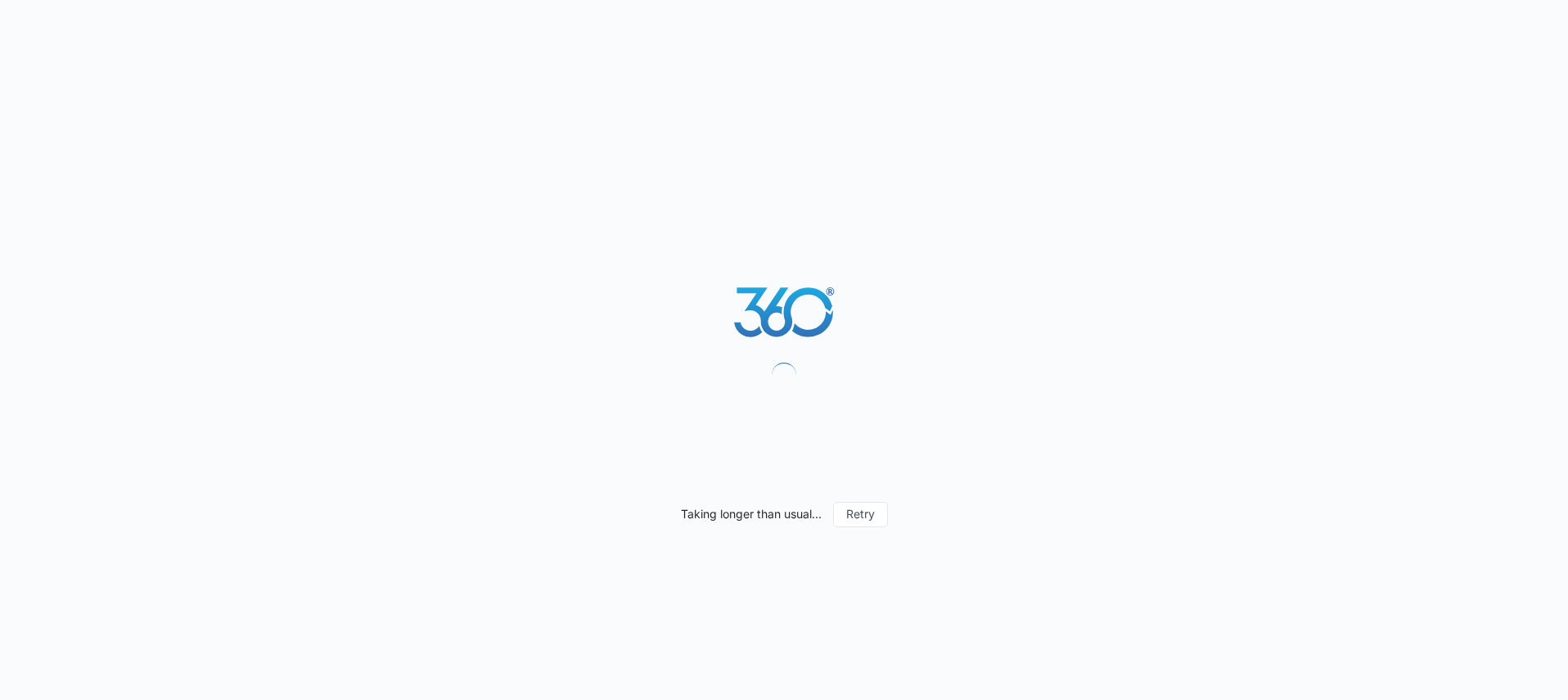 scroll, scrollTop: 0, scrollLeft: 0, axis: both 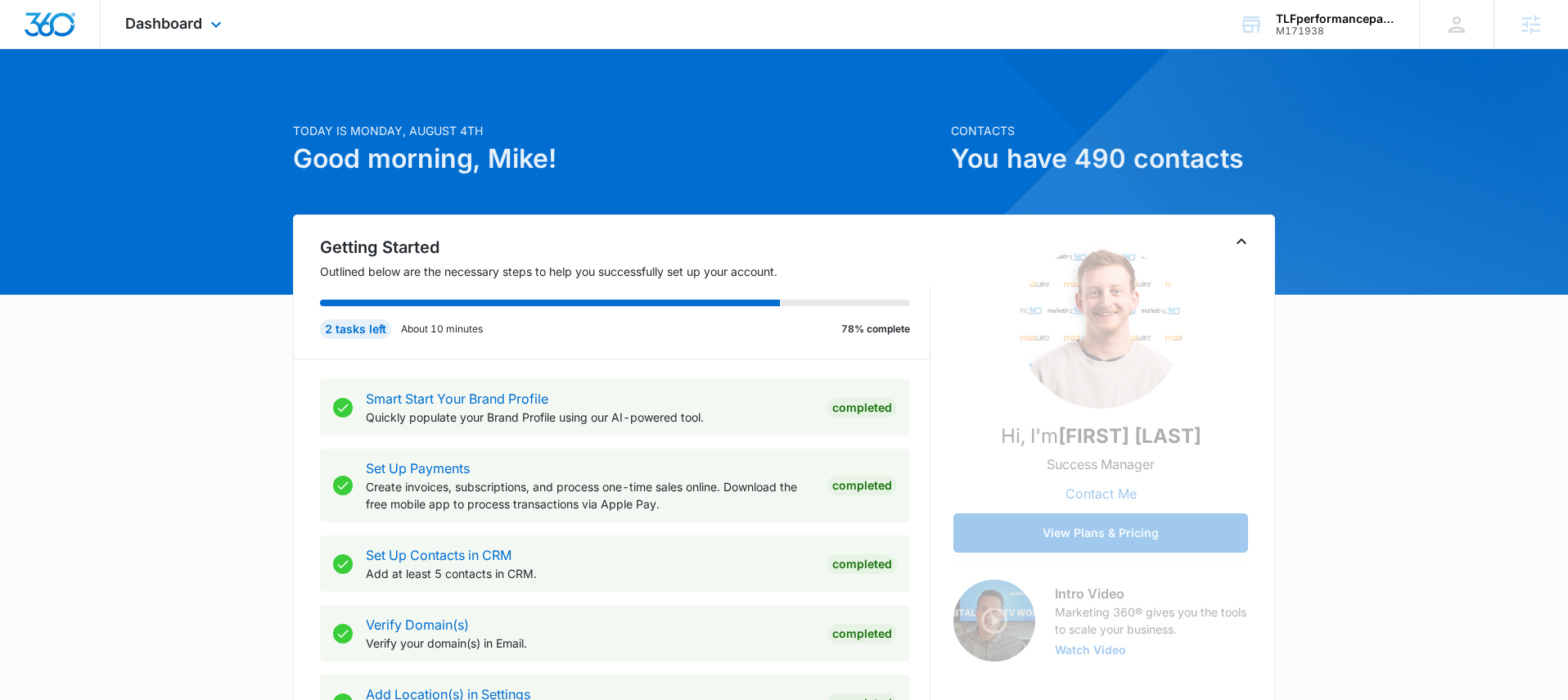 click on "Dashboard Apps Reputation Websites Forms CRM Email Social Shop Payments POS Content Ads Intelligence Files Brand Settings" at bounding box center (175, 24) 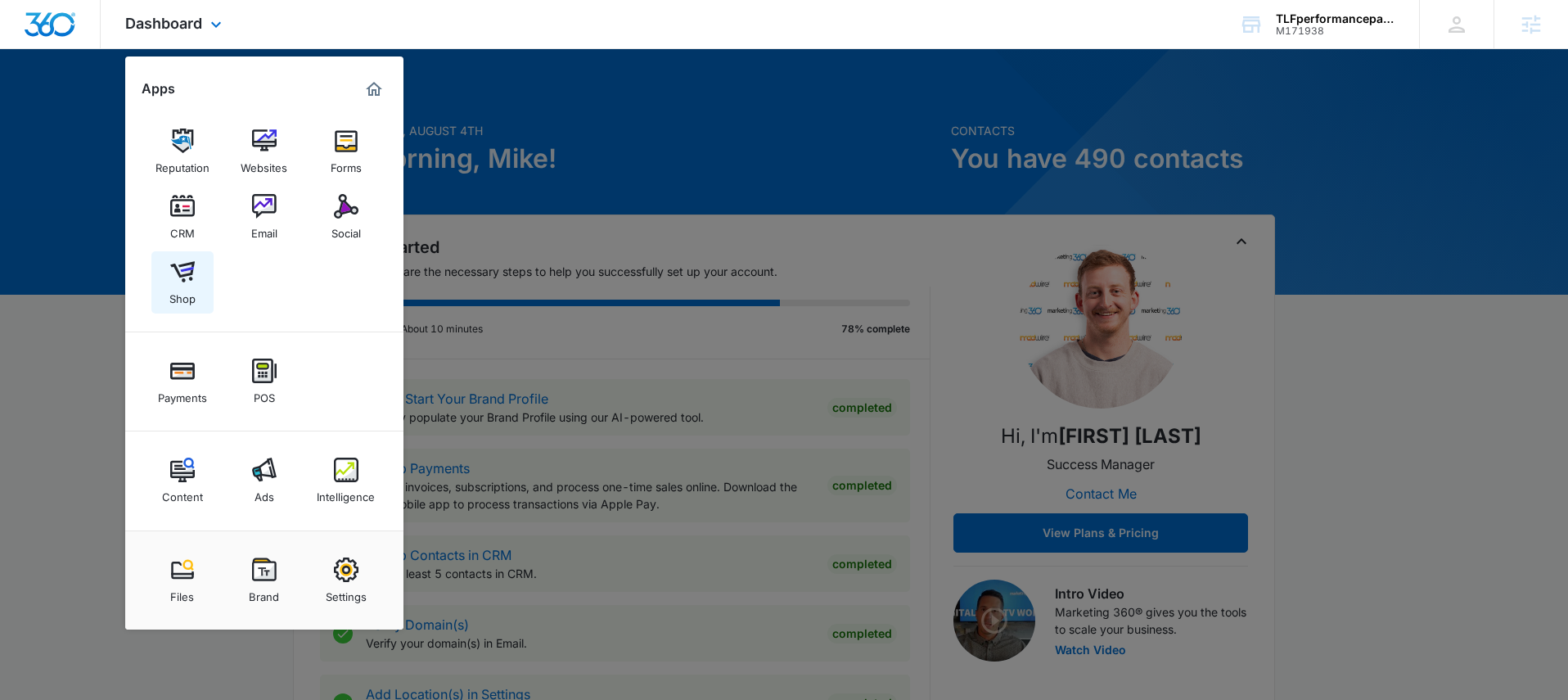 click on "Shop" at bounding box center [182, 295] 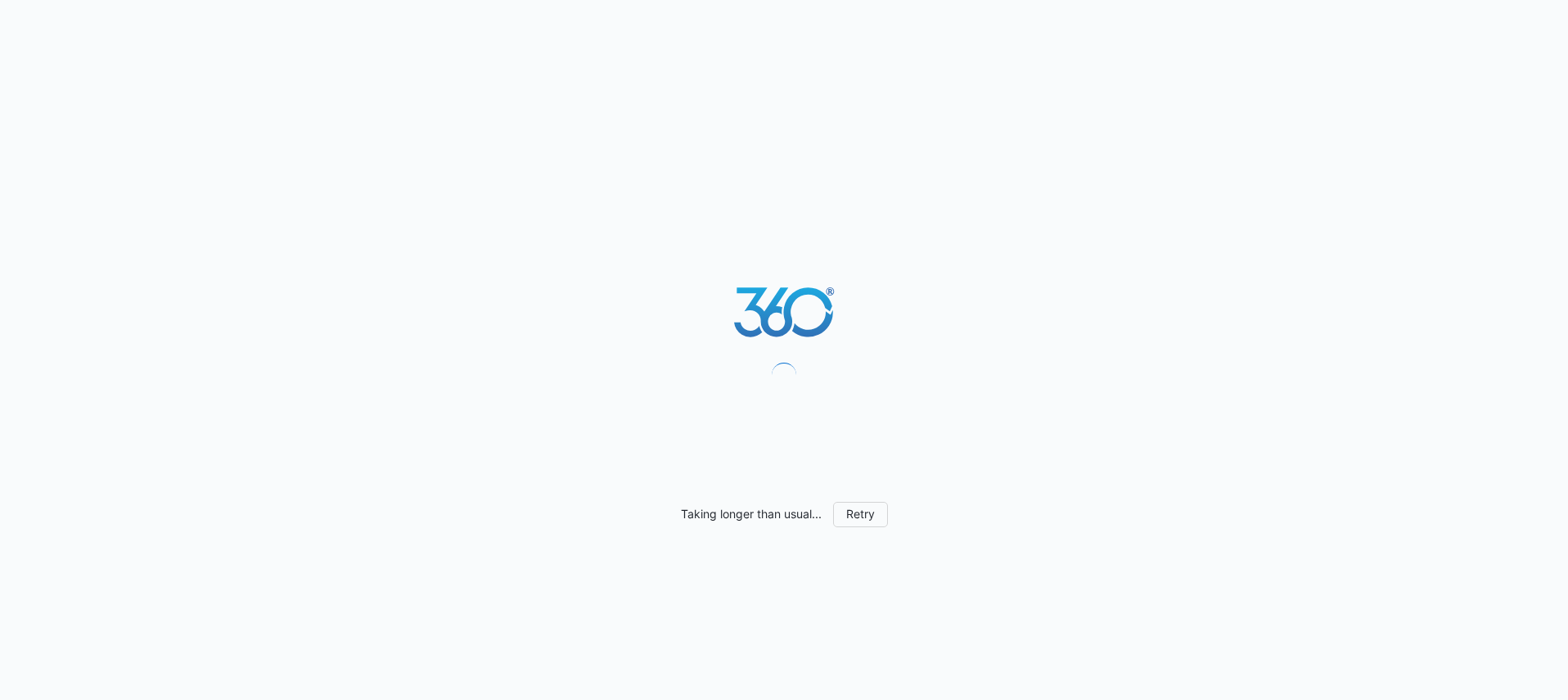 scroll, scrollTop: 0, scrollLeft: 0, axis: both 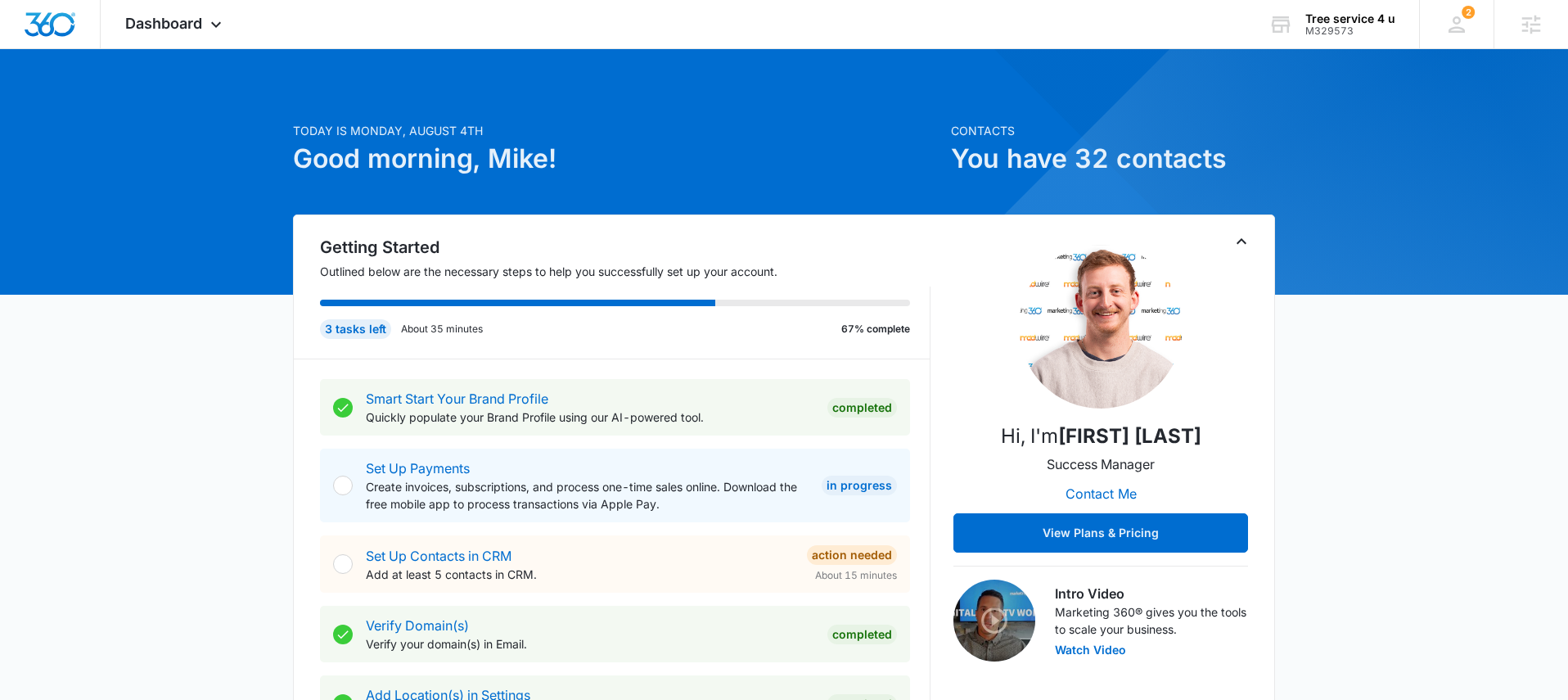 click at bounding box center (784, 172) 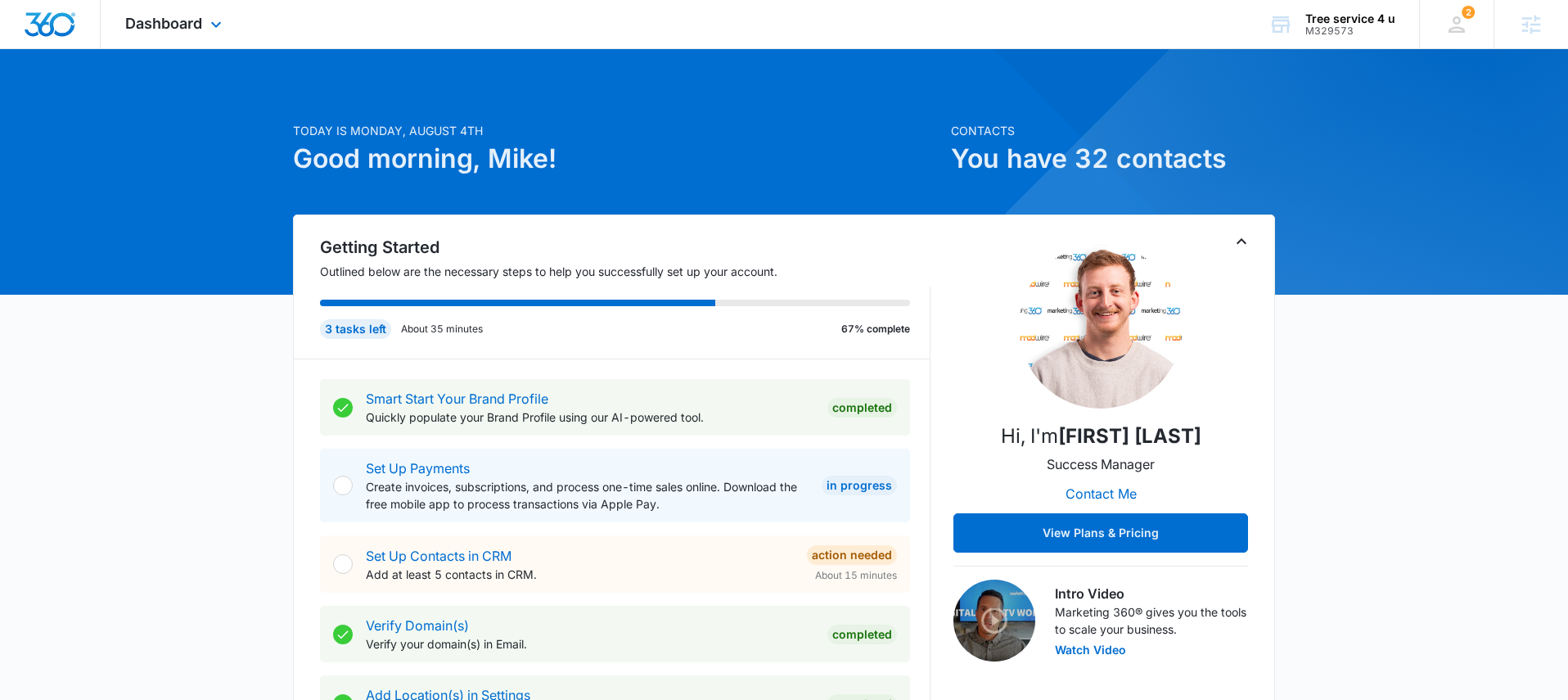 click on "Dashboard Apps Reputation Websites Forms CRM Email Social POS Content Ads Intelligence Files Brand Settings" at bounding box center (175, 24) 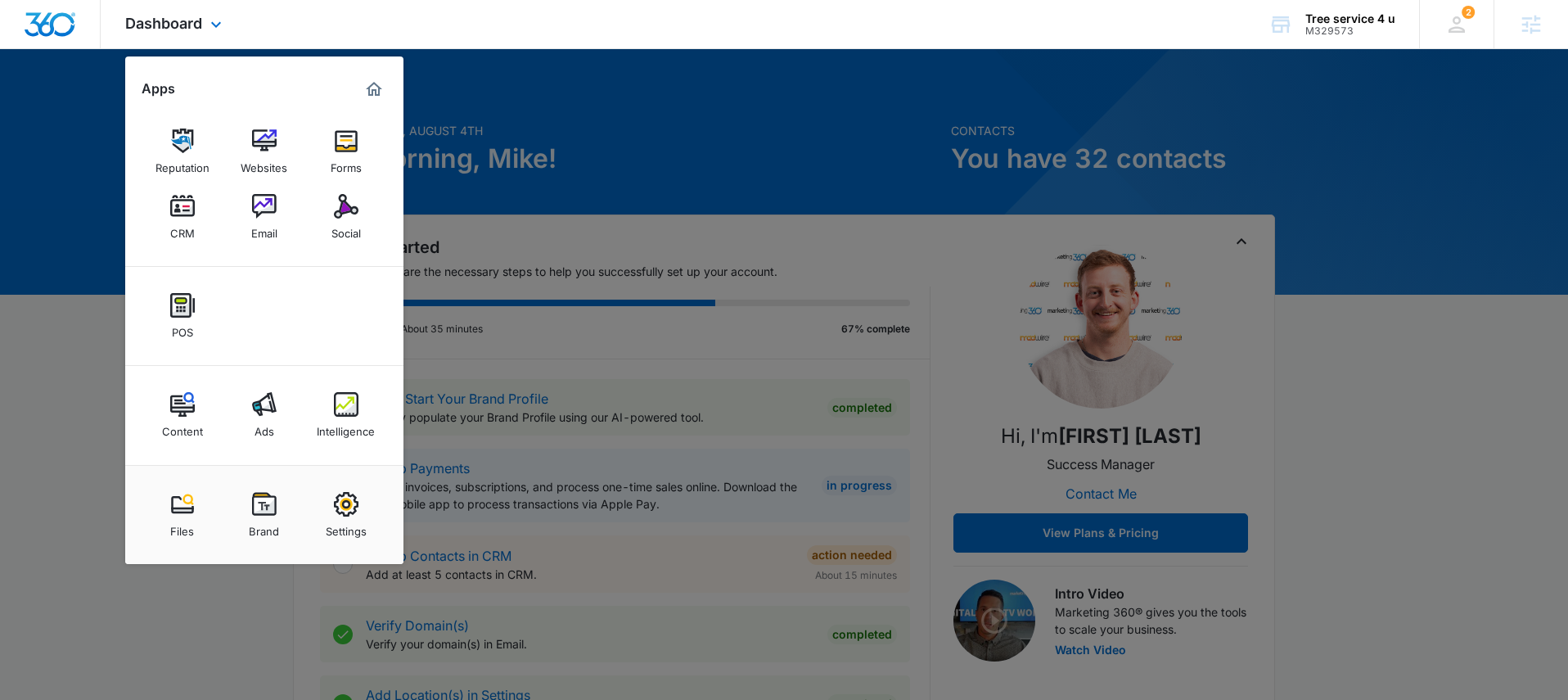 click on "POS" at bounding box center (264, 316) 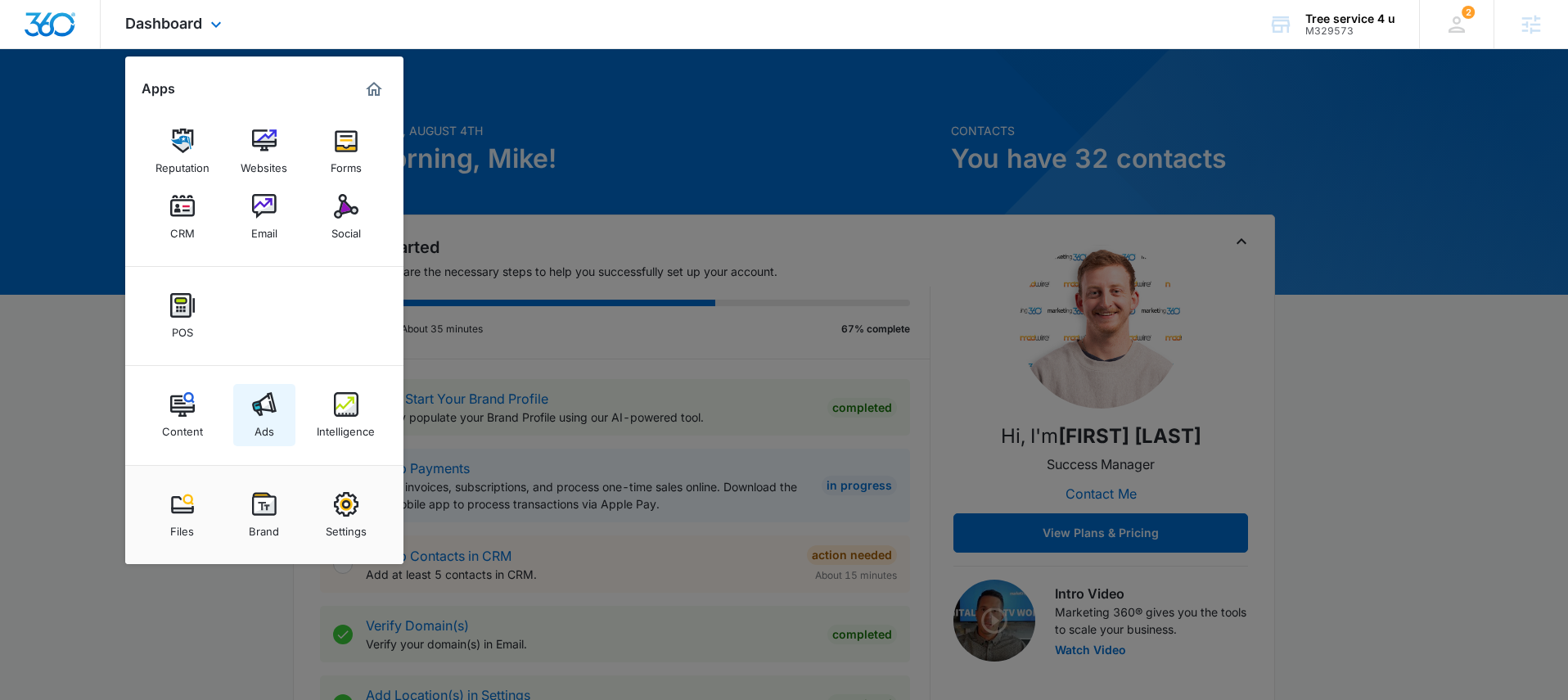 click at bounding box center [264, 404] 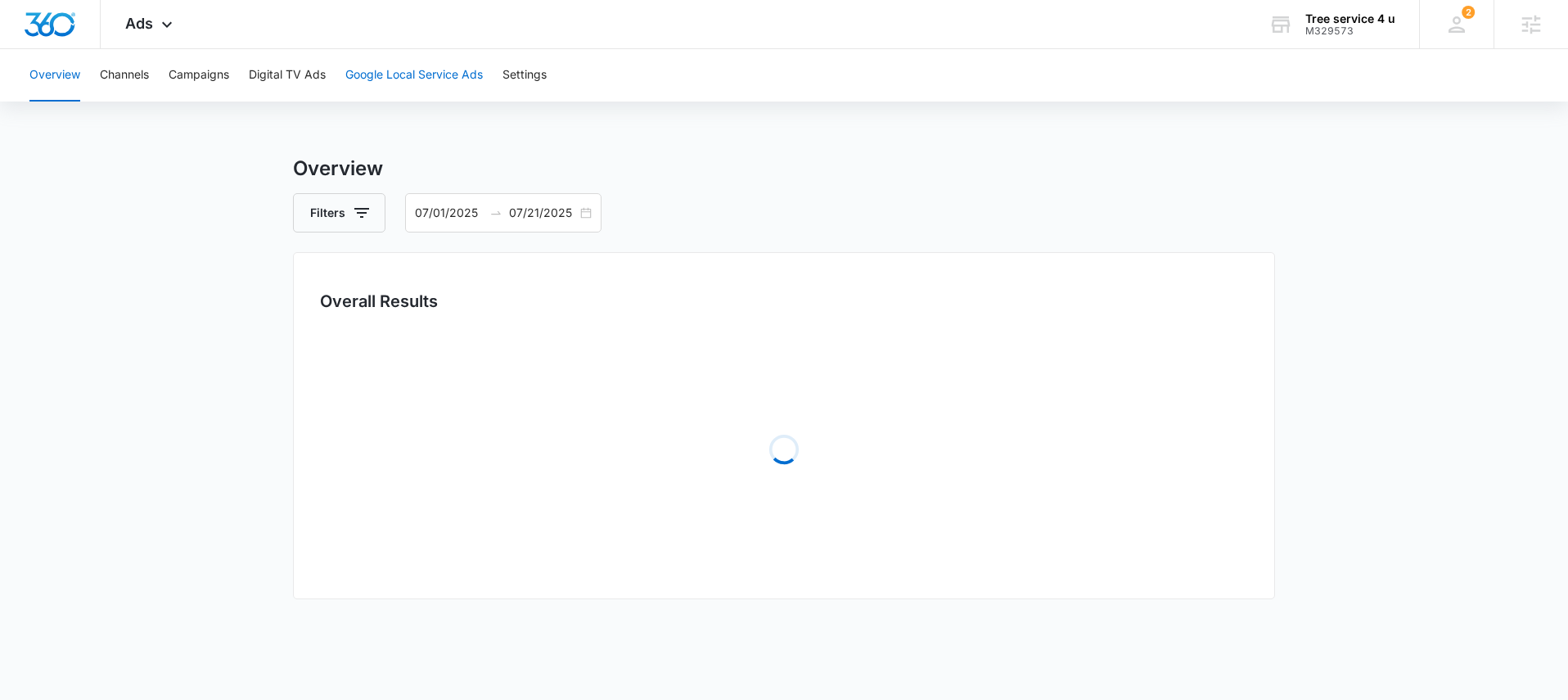 click on "Google Local Service Ads" at bounding box center (414, 75) 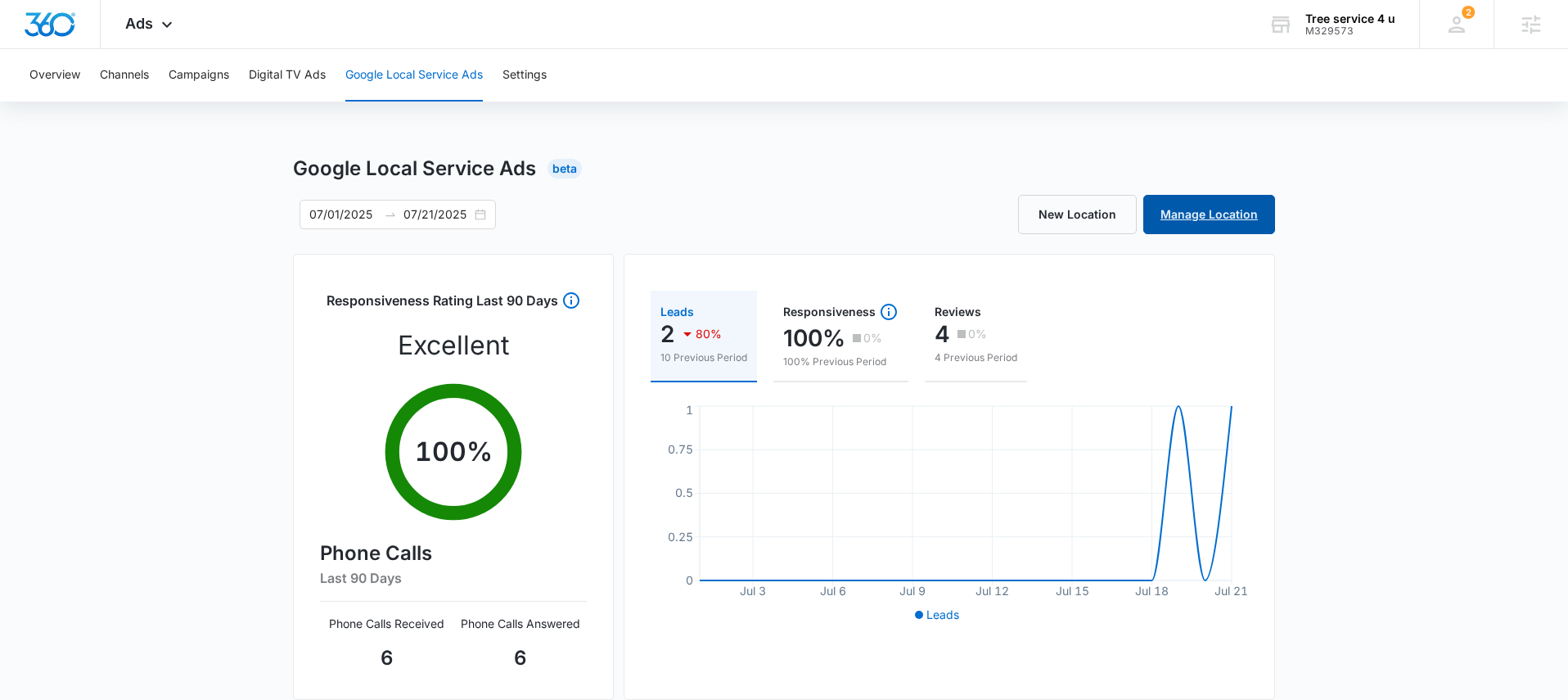click on "Manage Location" at bounding box center (1209, 215) 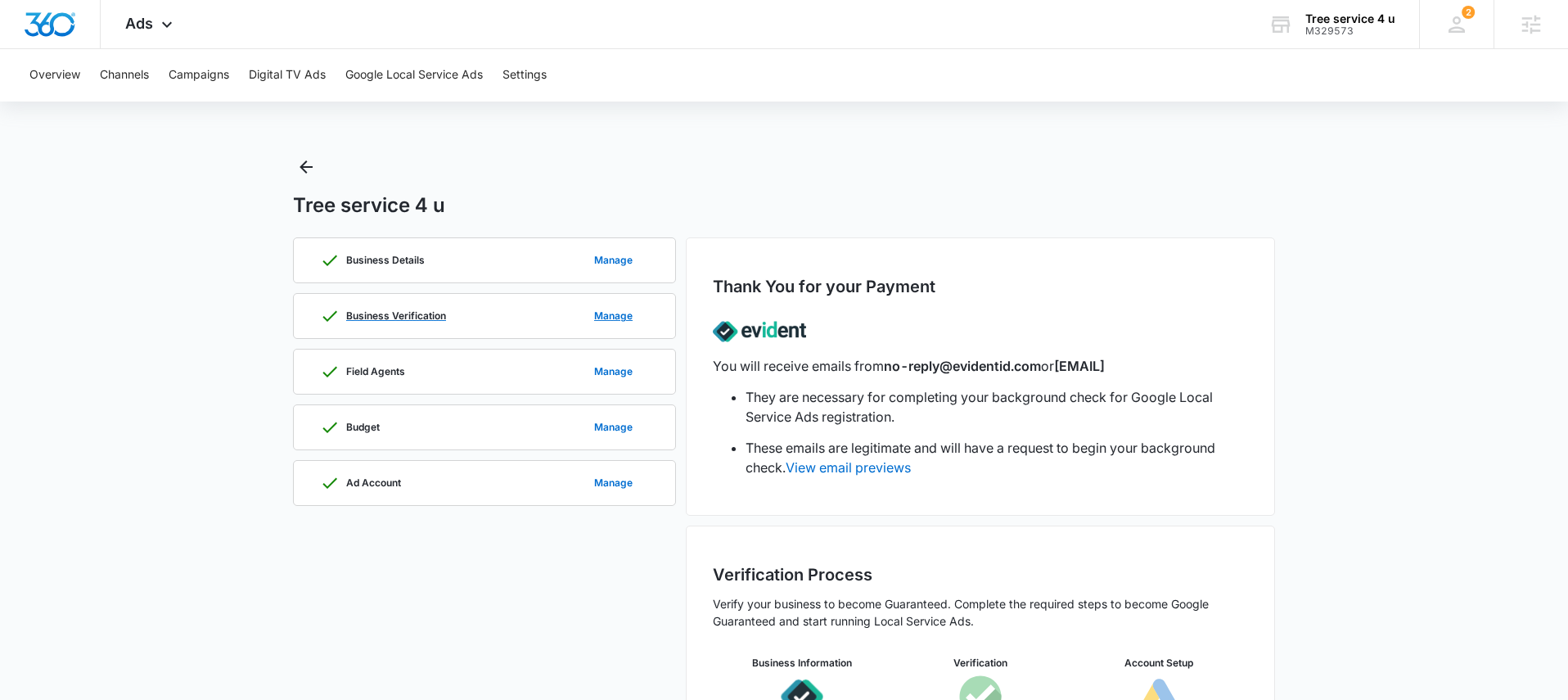 click on "Business Verification Manage" at bounding box center [484, 316] 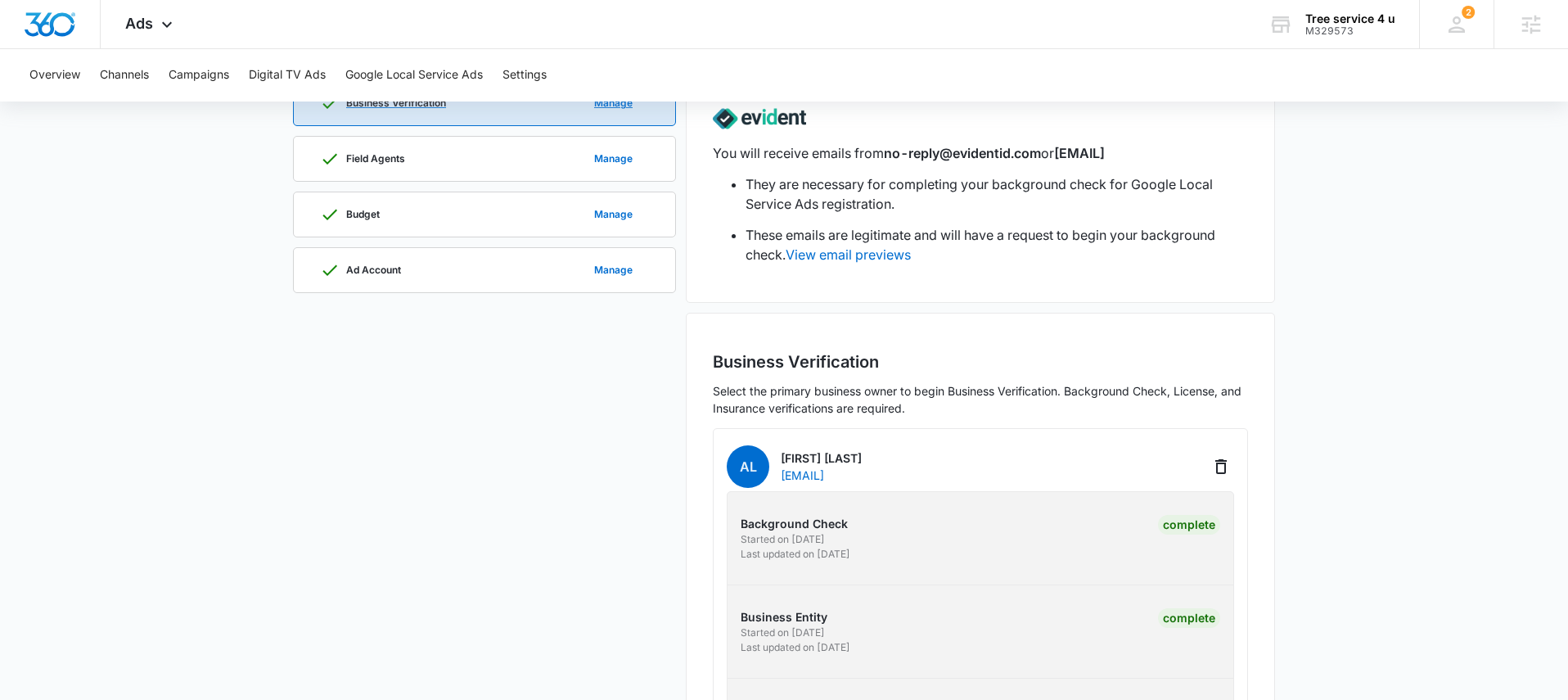 scroll, scrollTop: 439, scrollLeft: 0, axis: vertical 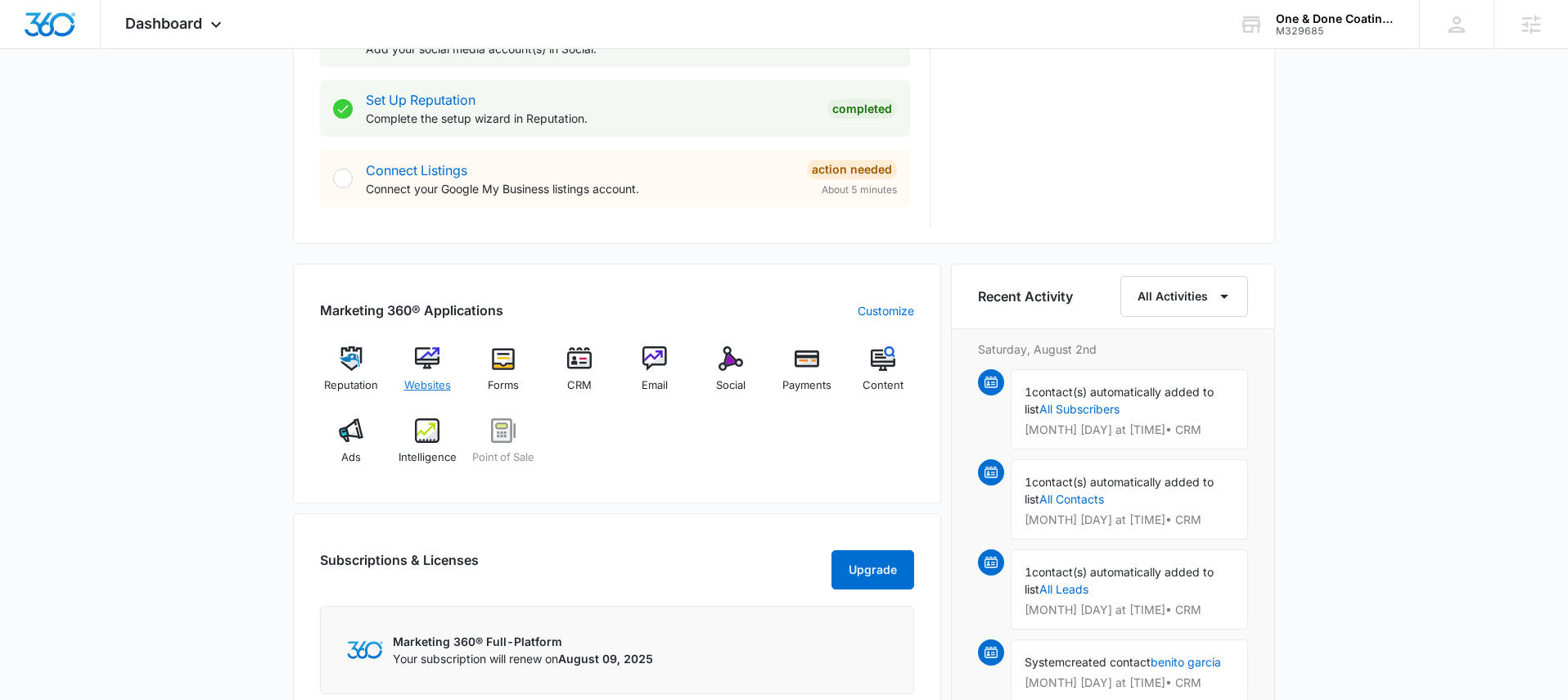 click at bounding box center [427, 359] 